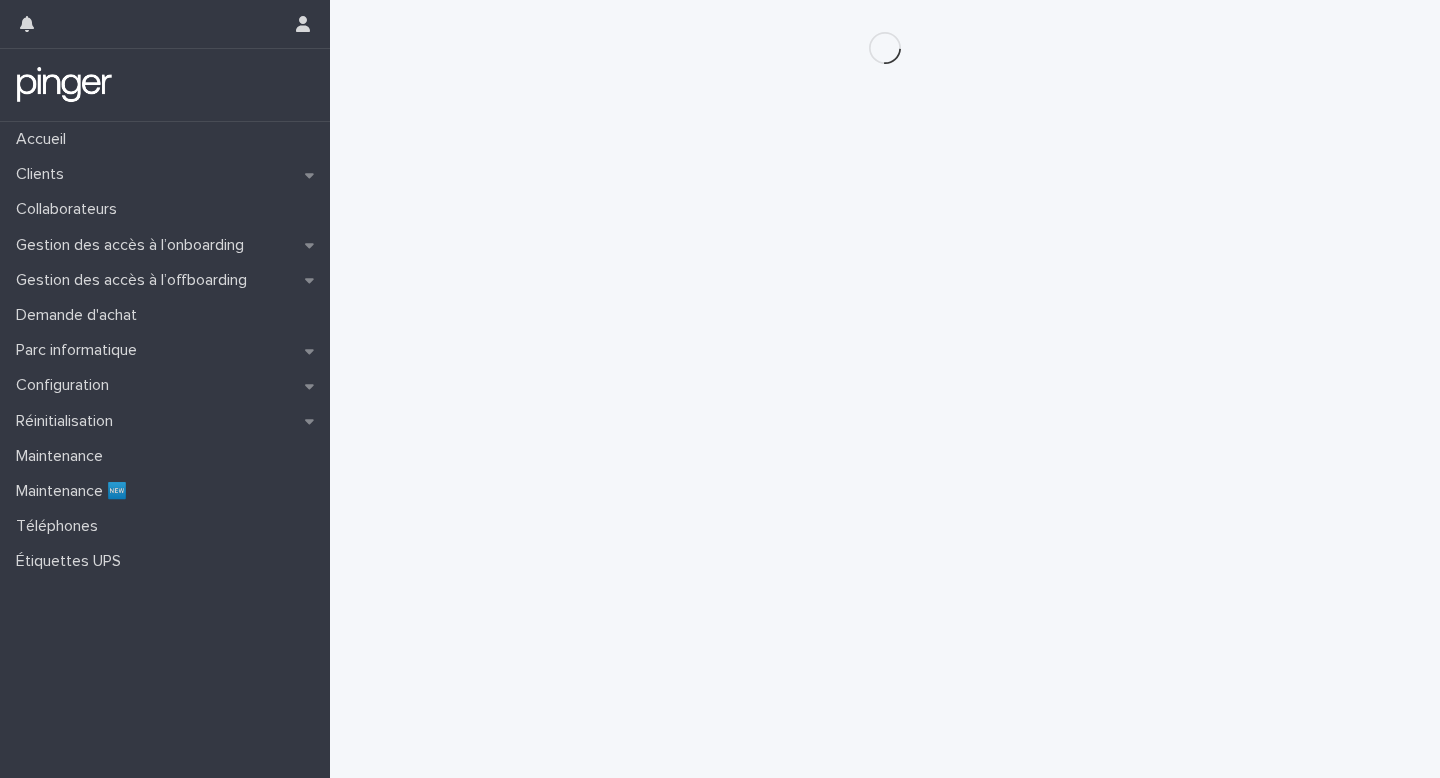 scroll, scrollTop: 0, scrollLeft: 0, axis: both 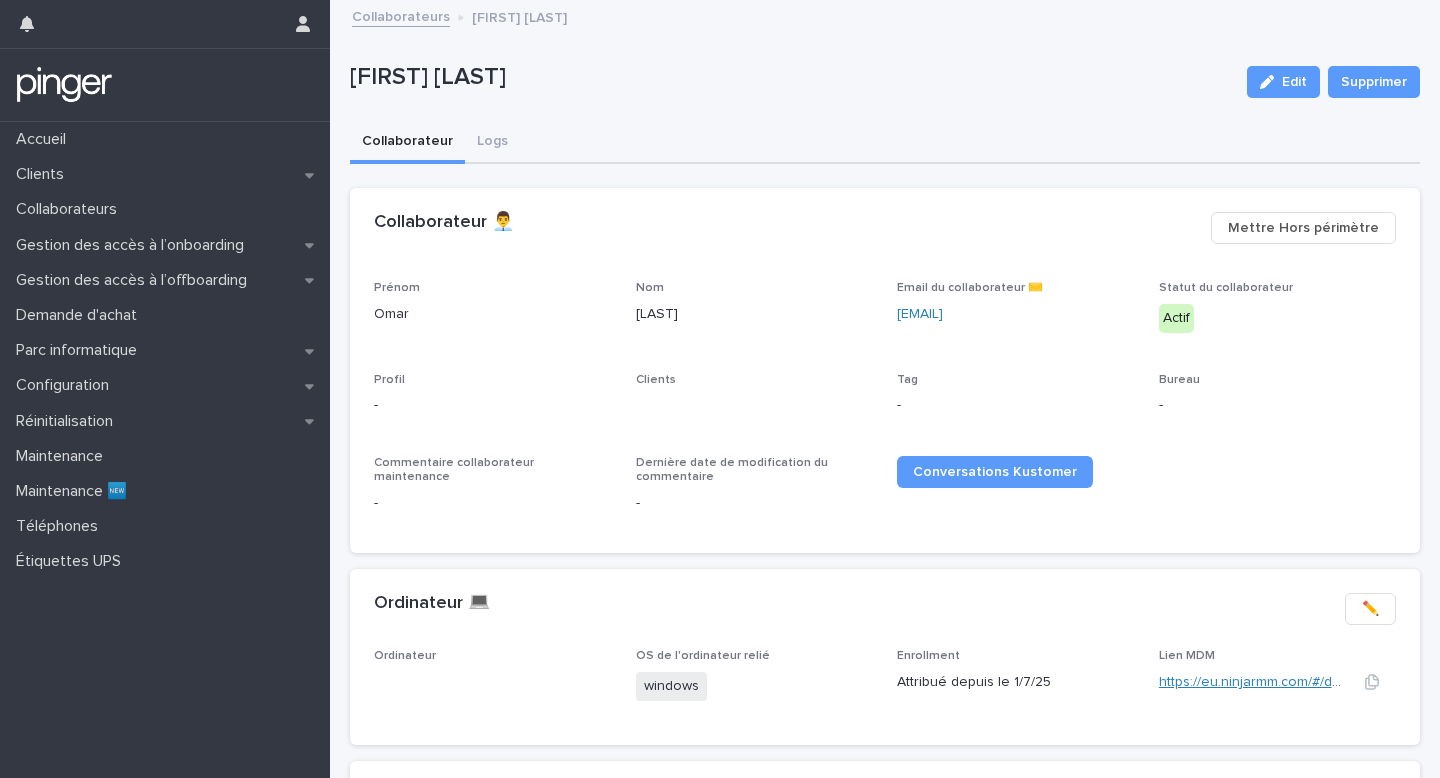 click on "https://eu.ninjarmm.com/#/deviceDashboard/5957/overview" at bounding box center (1348, 682) 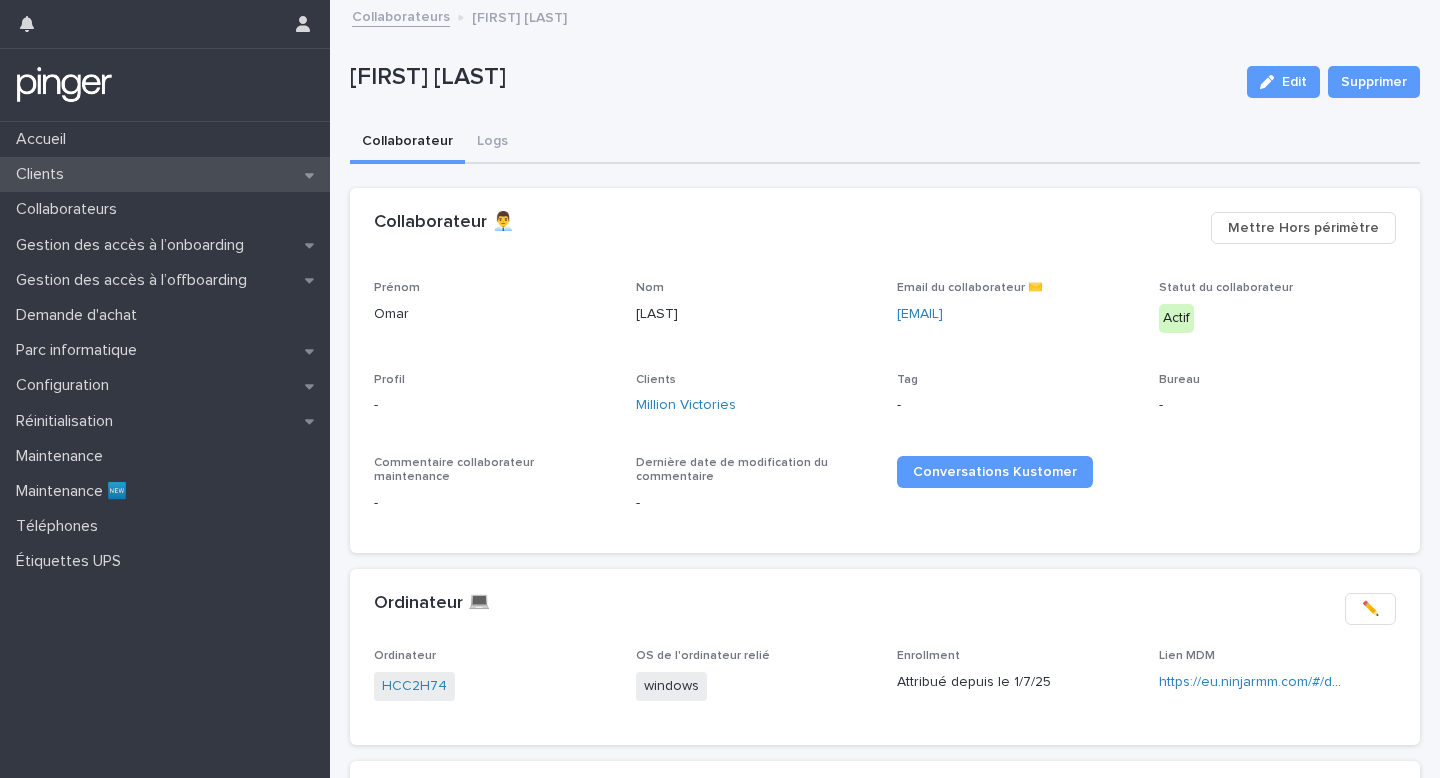 click on "Clients" at bounding box center [165, 174] 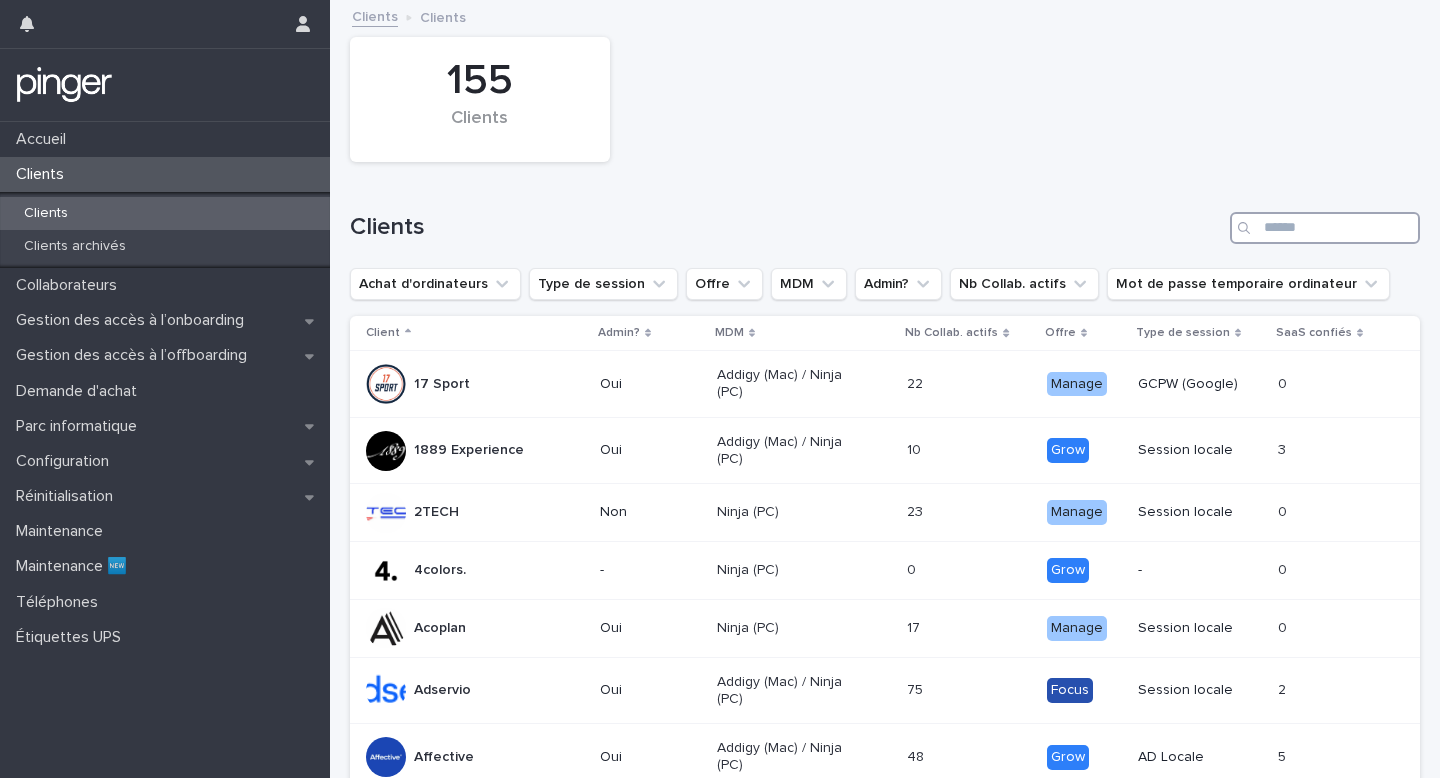 click at bounding box center (1325, 228) 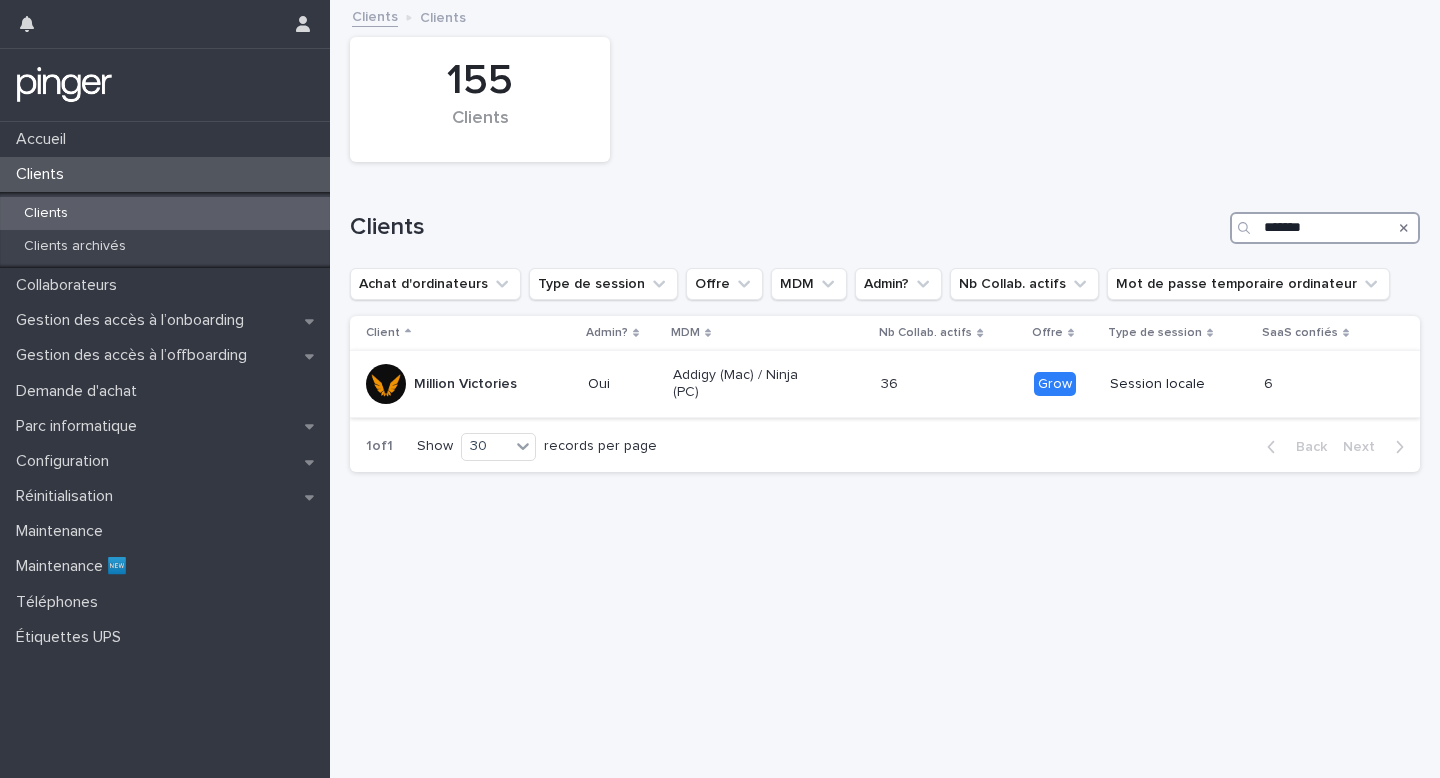 type on "*******" 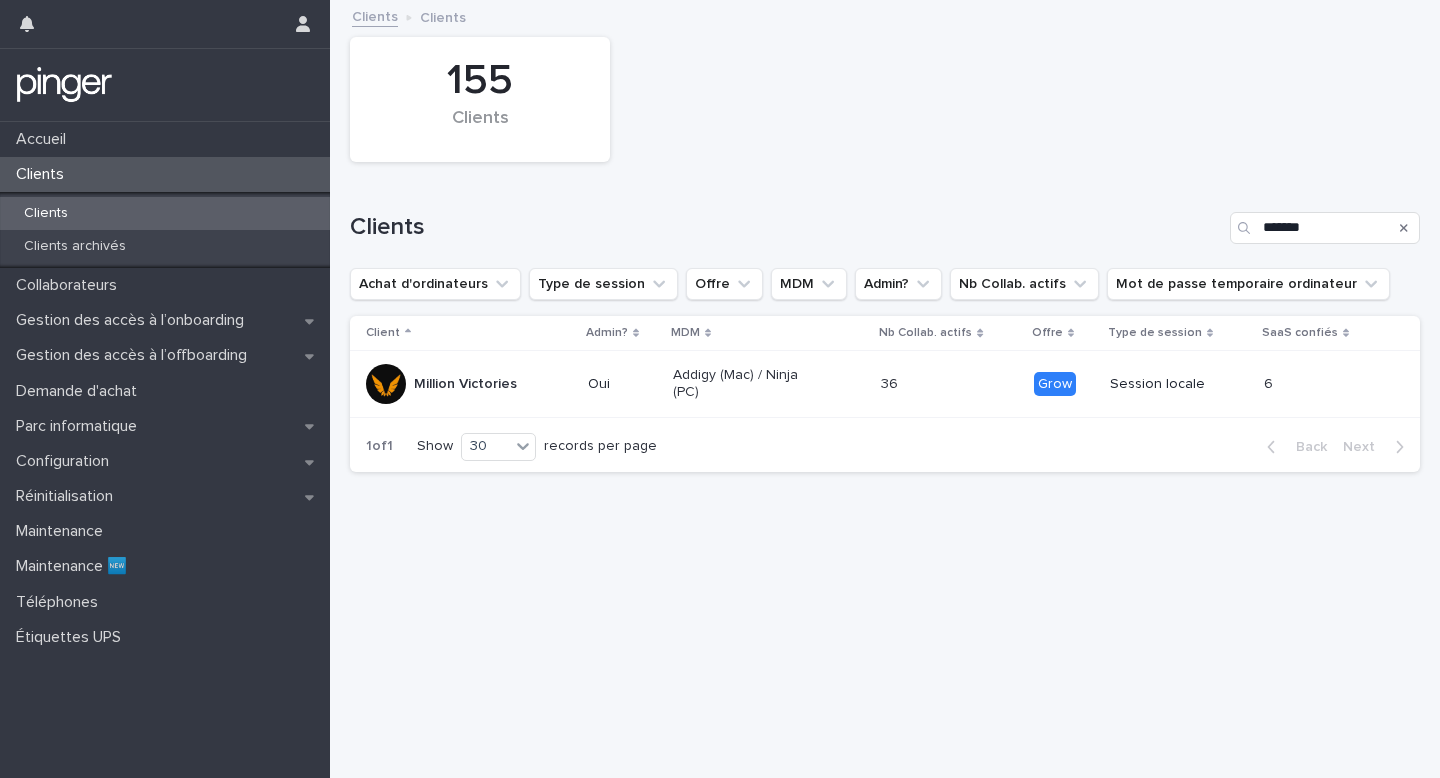 click 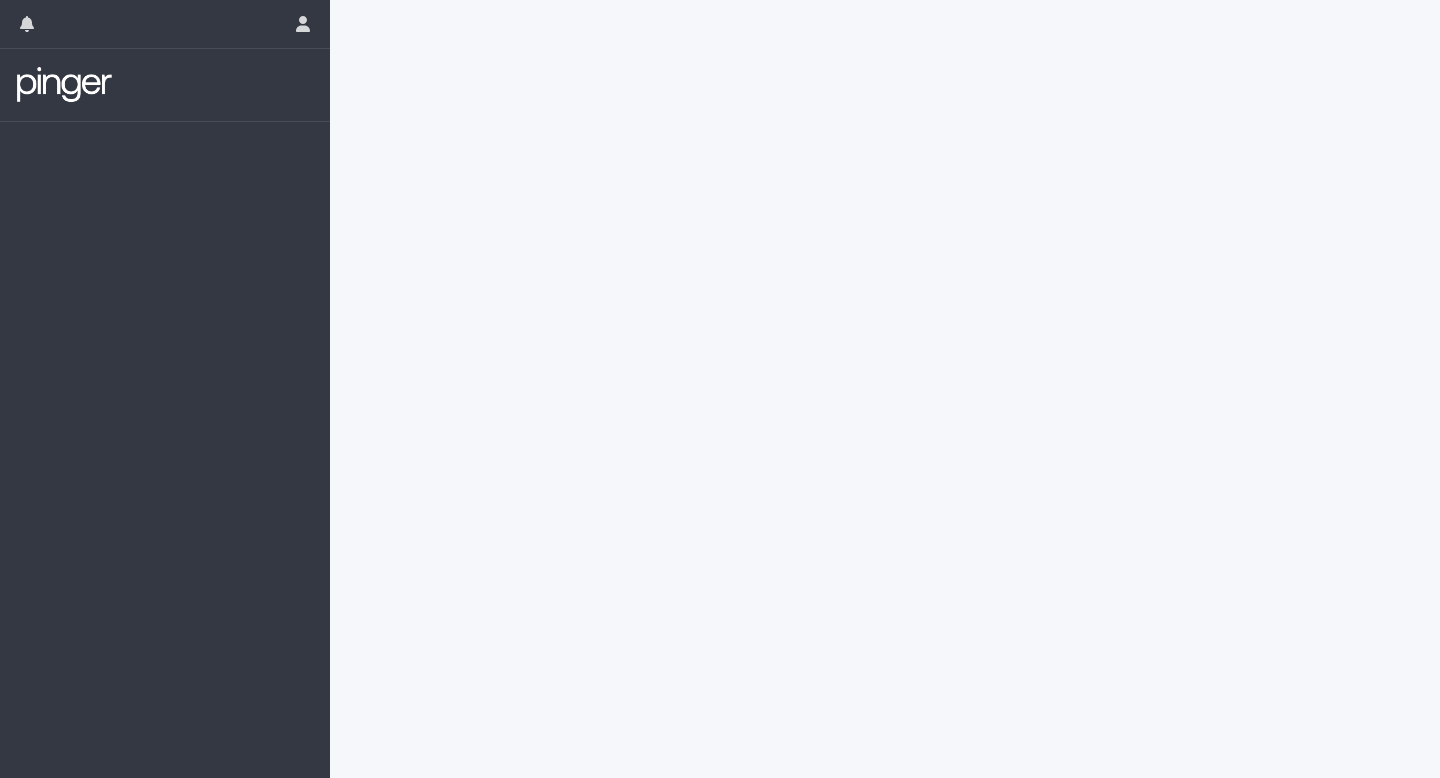 scroll, scrollTop: 0, scrollLeft: 0, axis: both 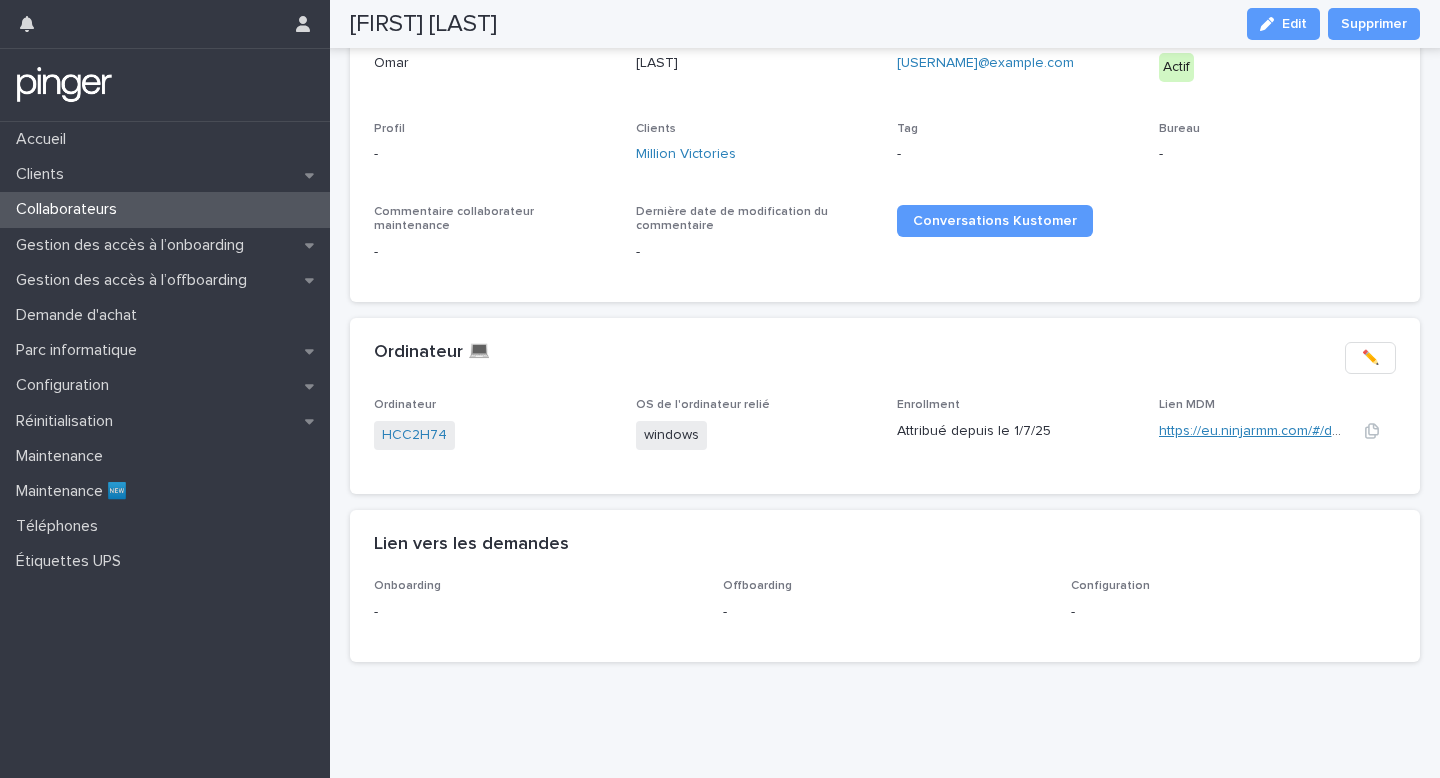 click on "https://eu.ninjarmm.com/#/deviceDashboard/5957/overview" at bounding box center [1348, 431] 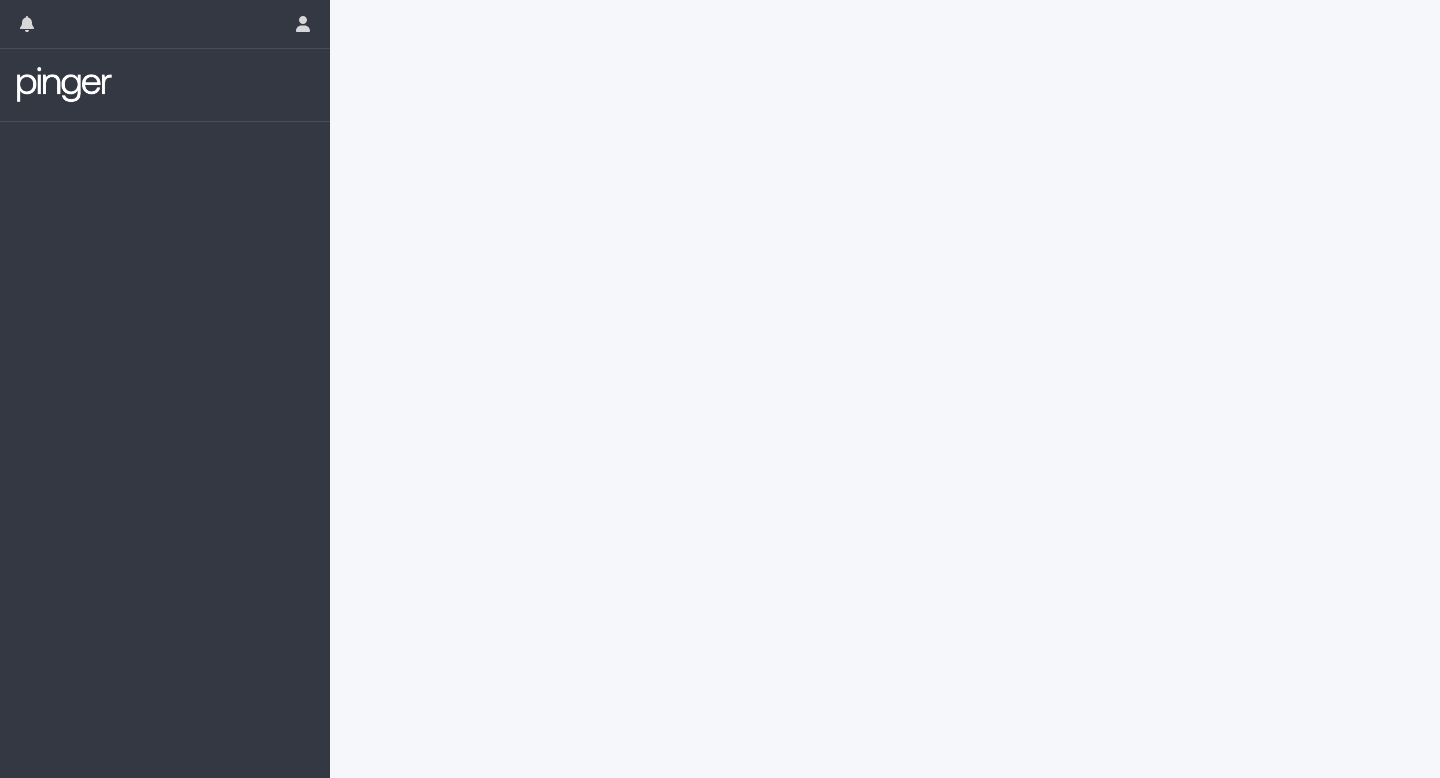 scroll, scrollTop: 0, scrollLeft: 0, axis: both 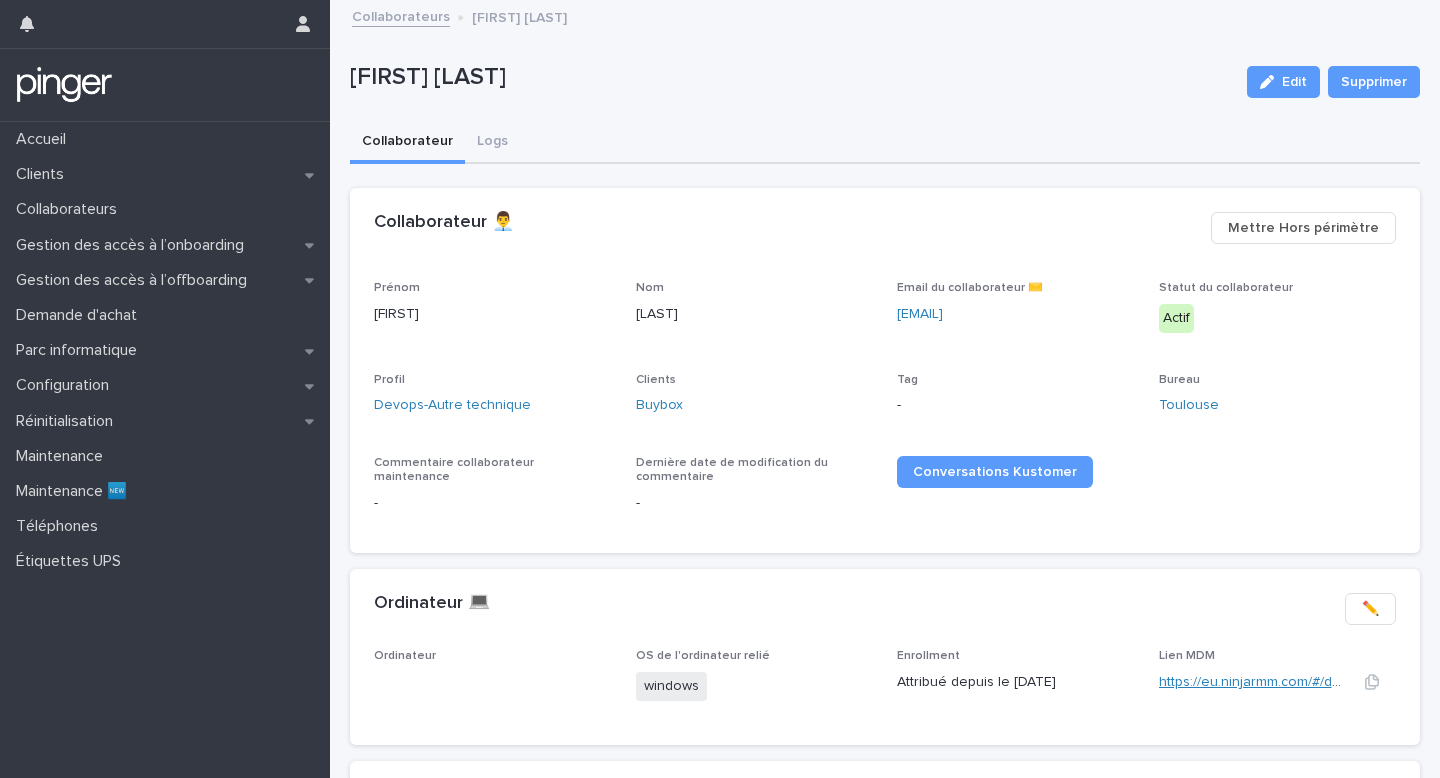 click on "https://eu.ninjarmm.com/#/deviceDashboard/3552/overview" at bounding box center (1370, 682) 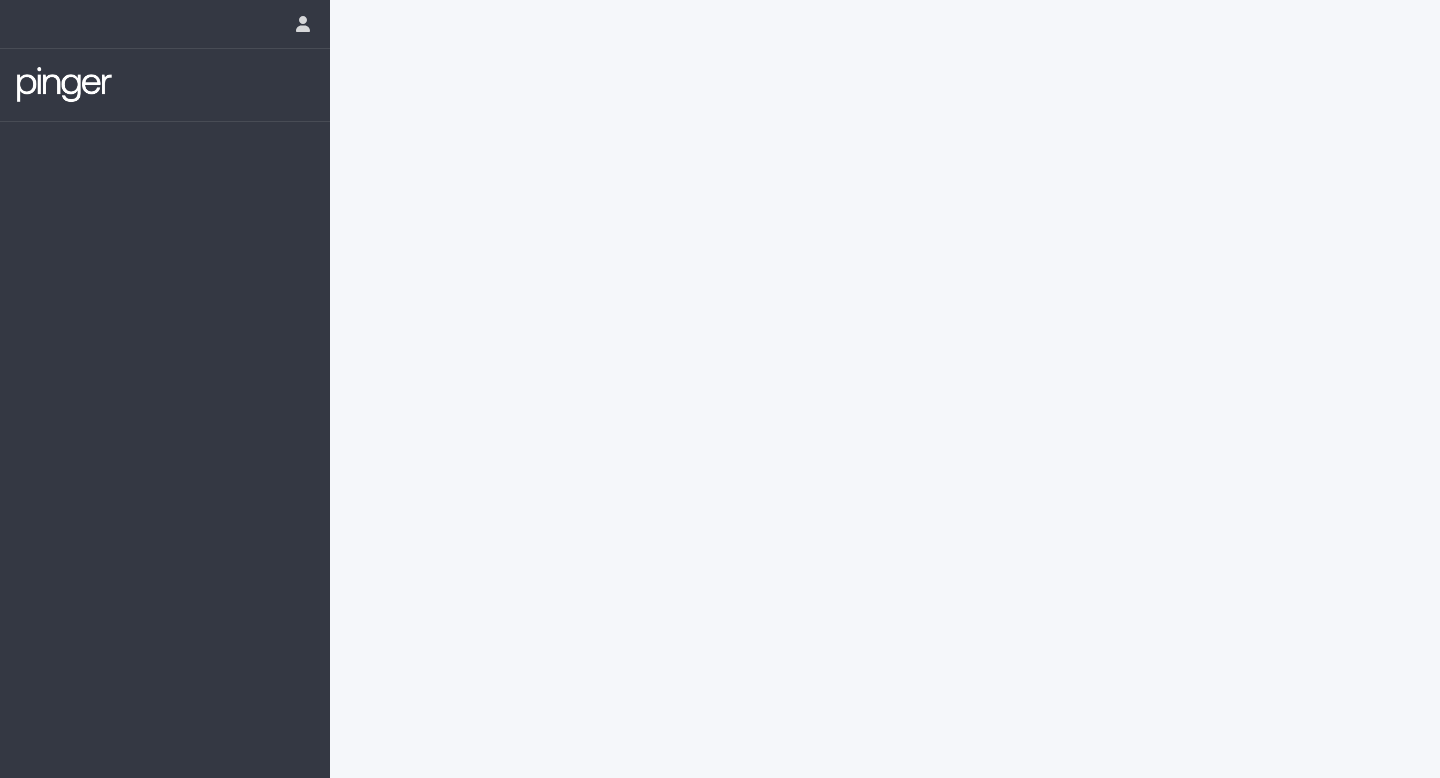 scroll, scrollTop: 0, scrollLeft: 0, axis: both 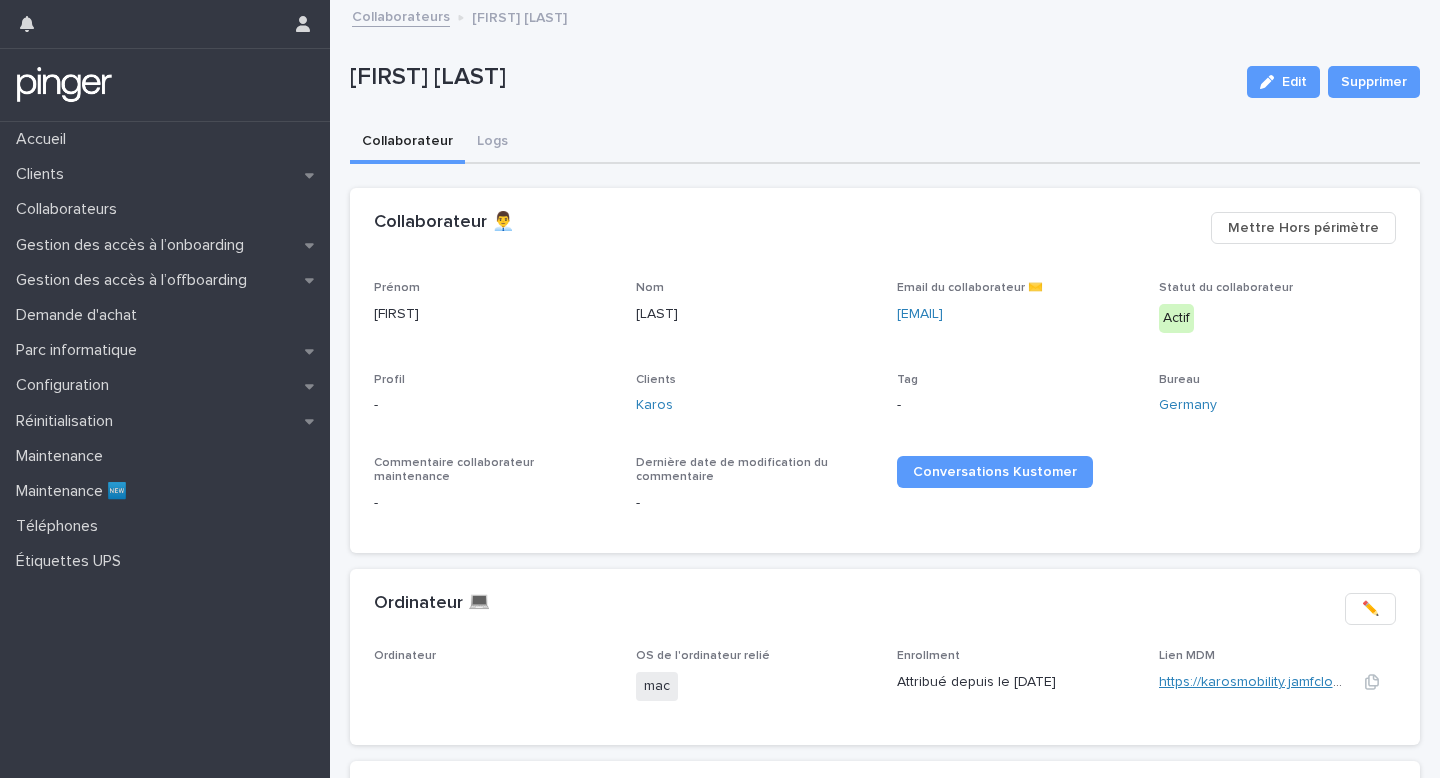 click on "https://karosmobility.jamfcloud.com/computers.html?id=57" at bounding box center (1339, 682) 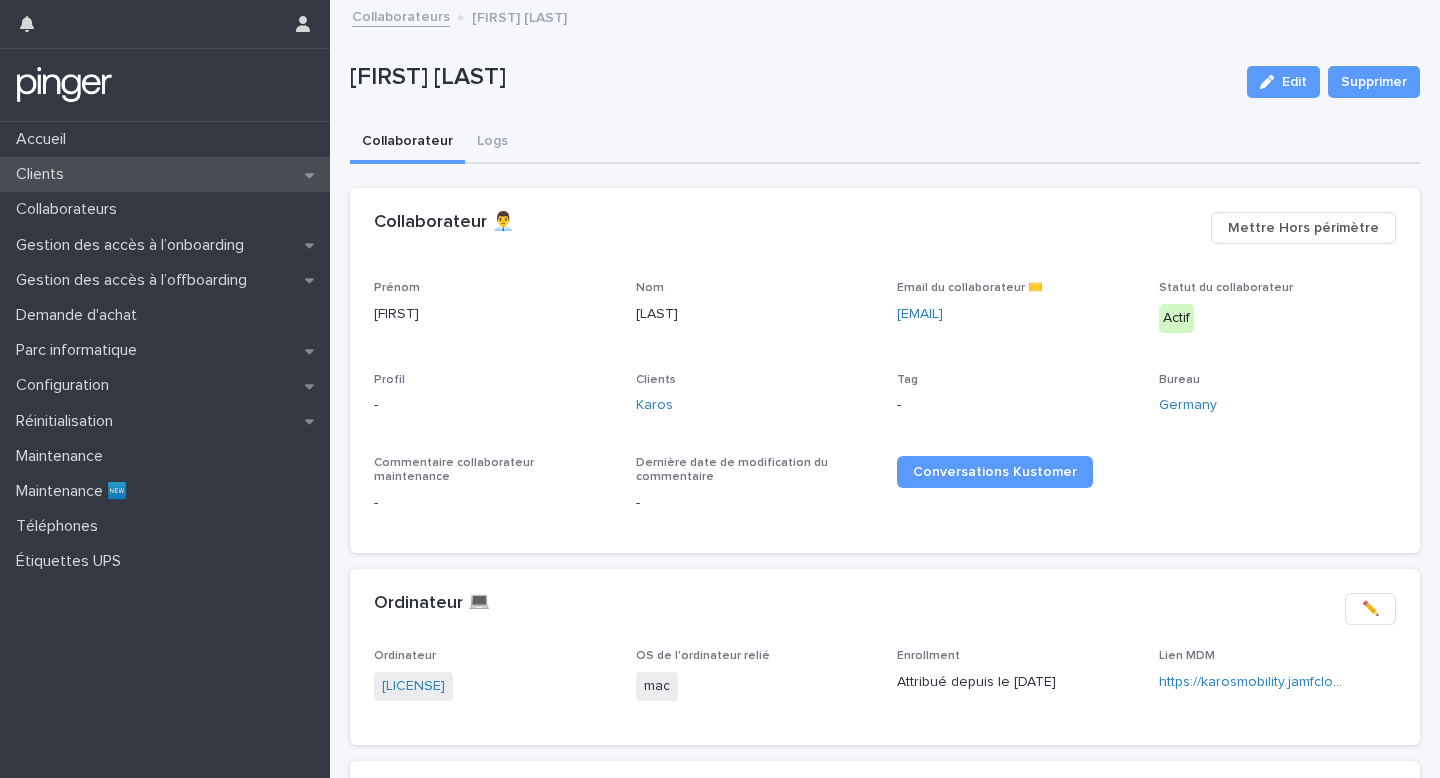 click on "Clients" at bounding box center [165, 174] 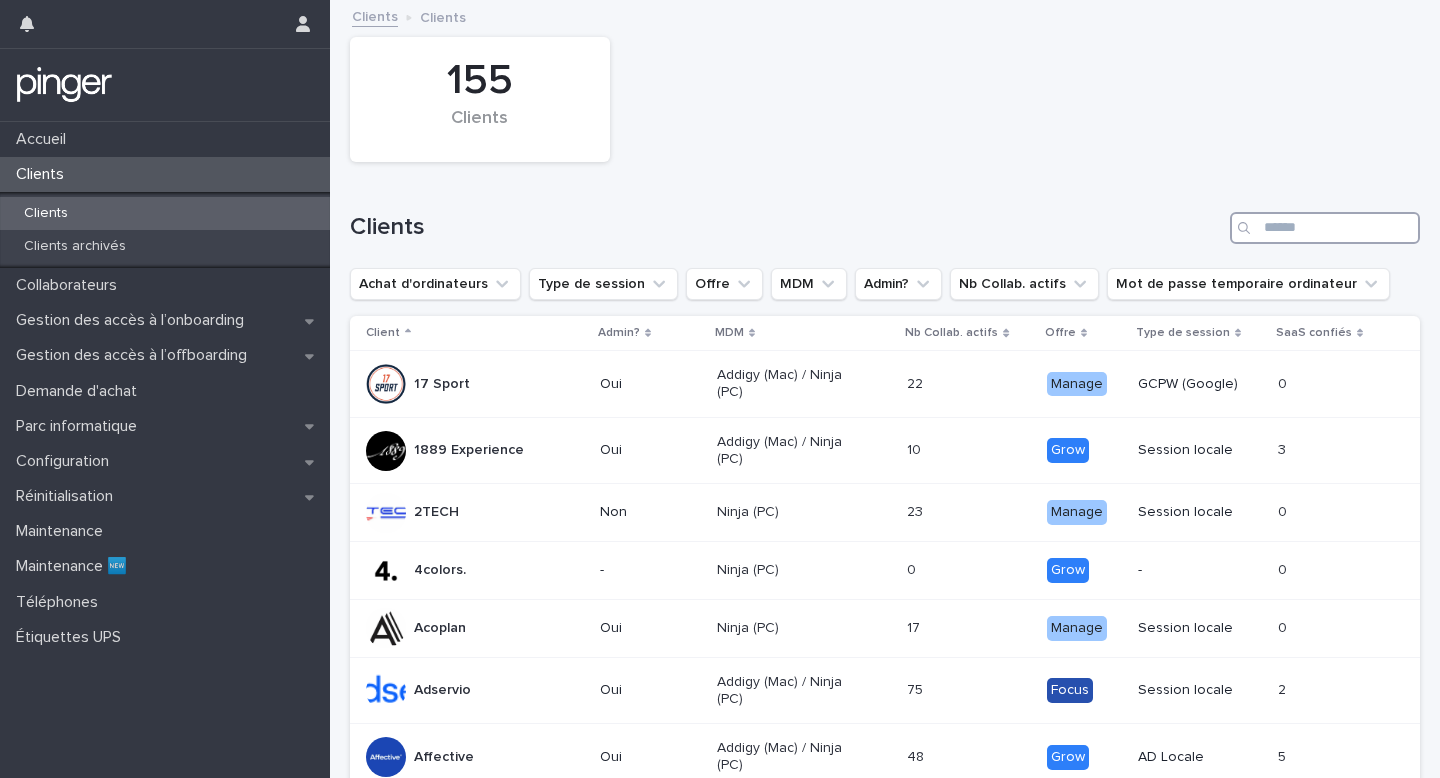 click at bounding box center [1325, 228] 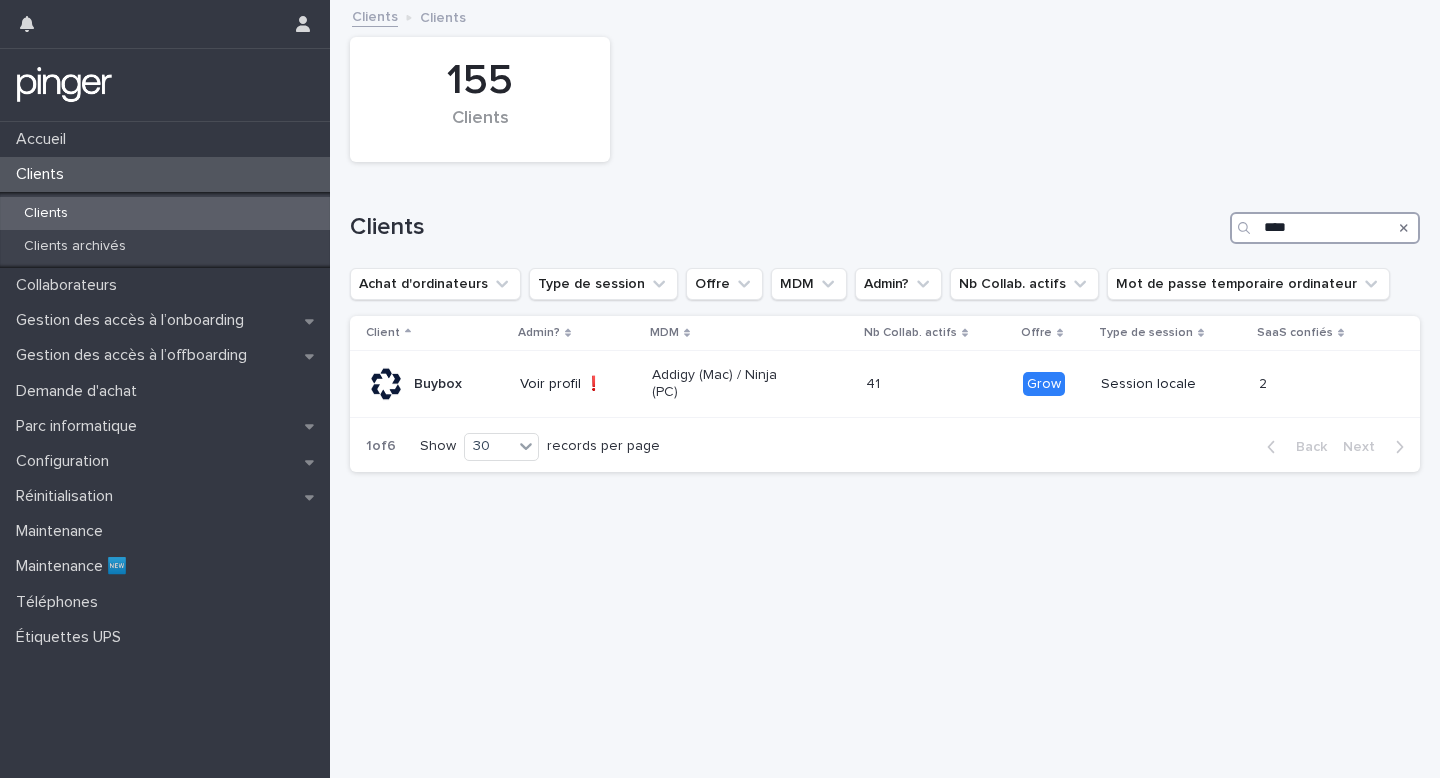 type on "****" 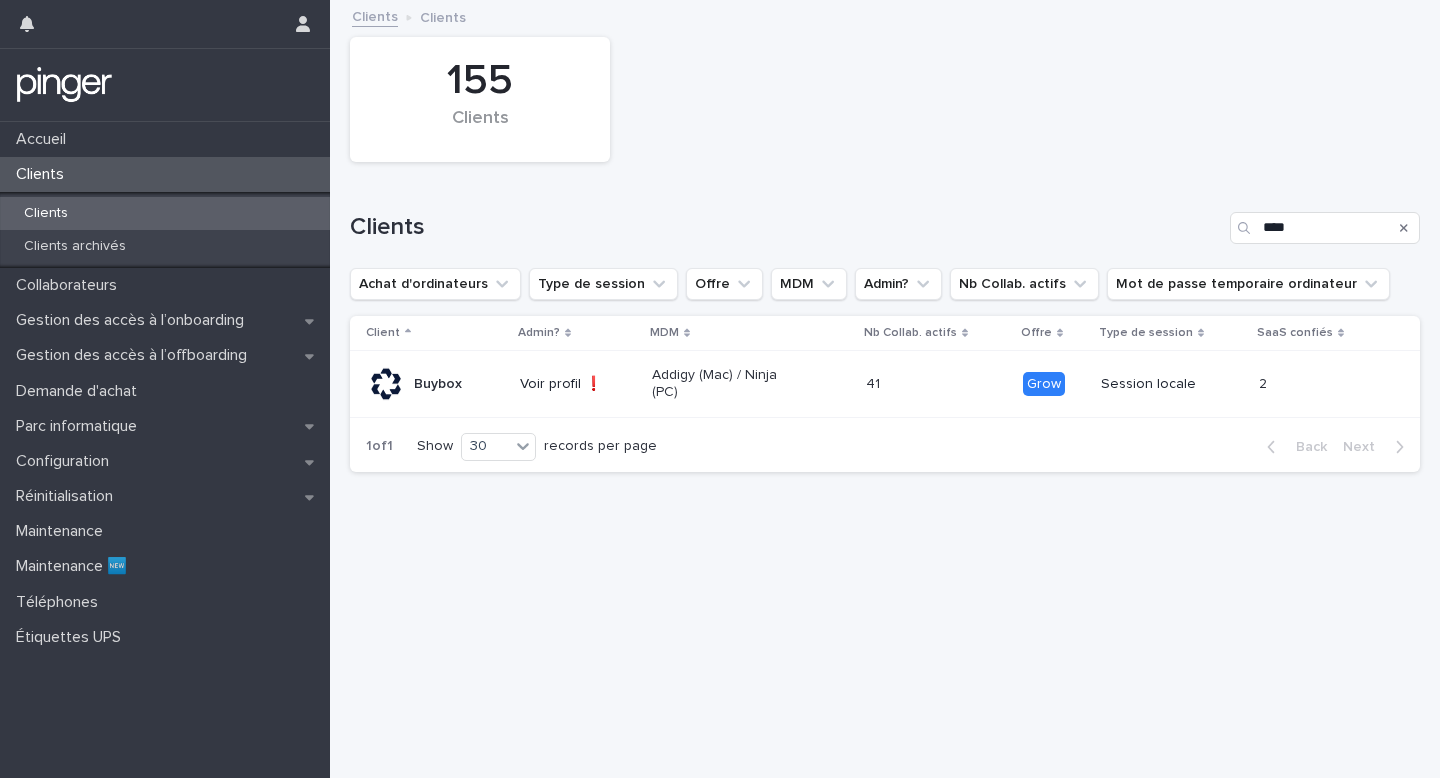click on "1  of  1 Show 30 records per page Back Next" at bounding box center [885, 447] 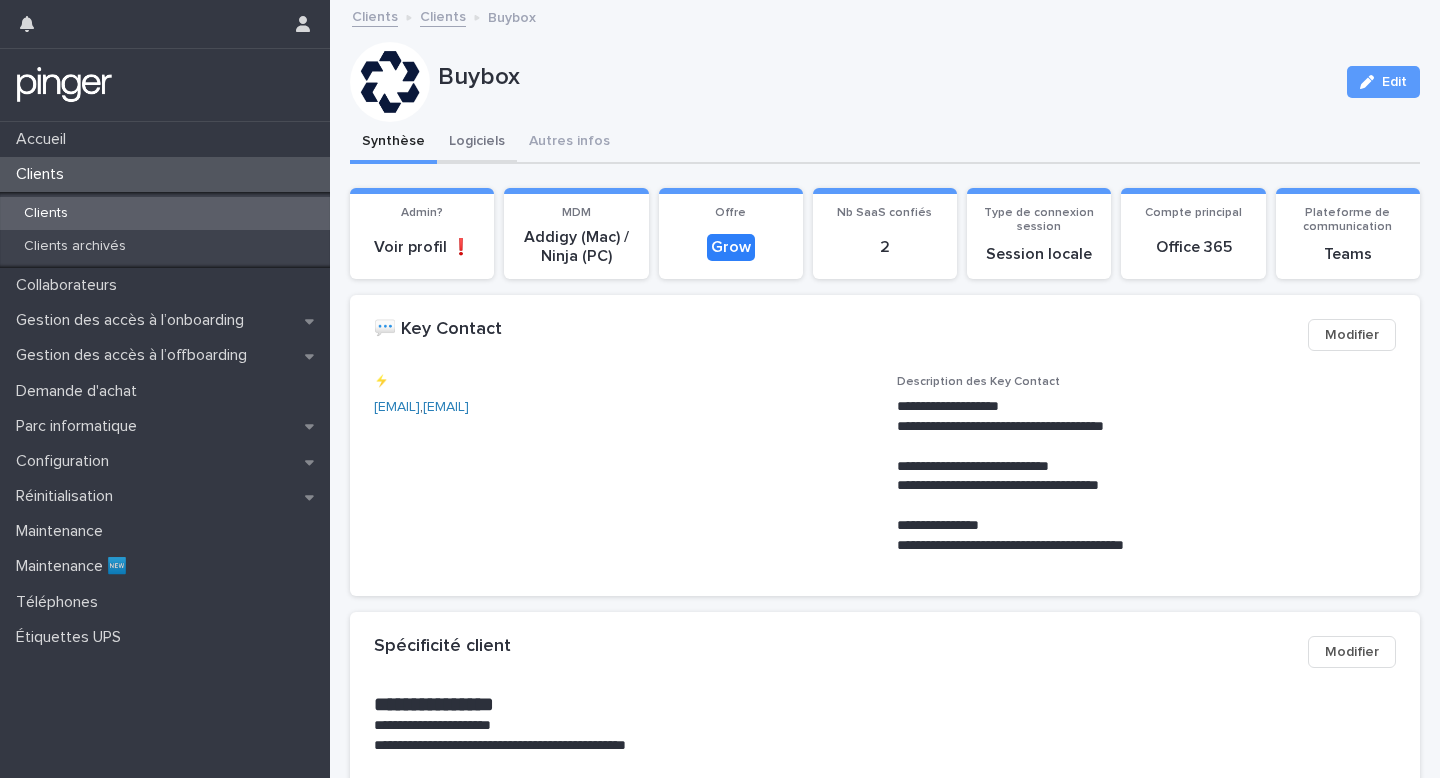 click on "Logiciels" at bounding box center [477, 143] 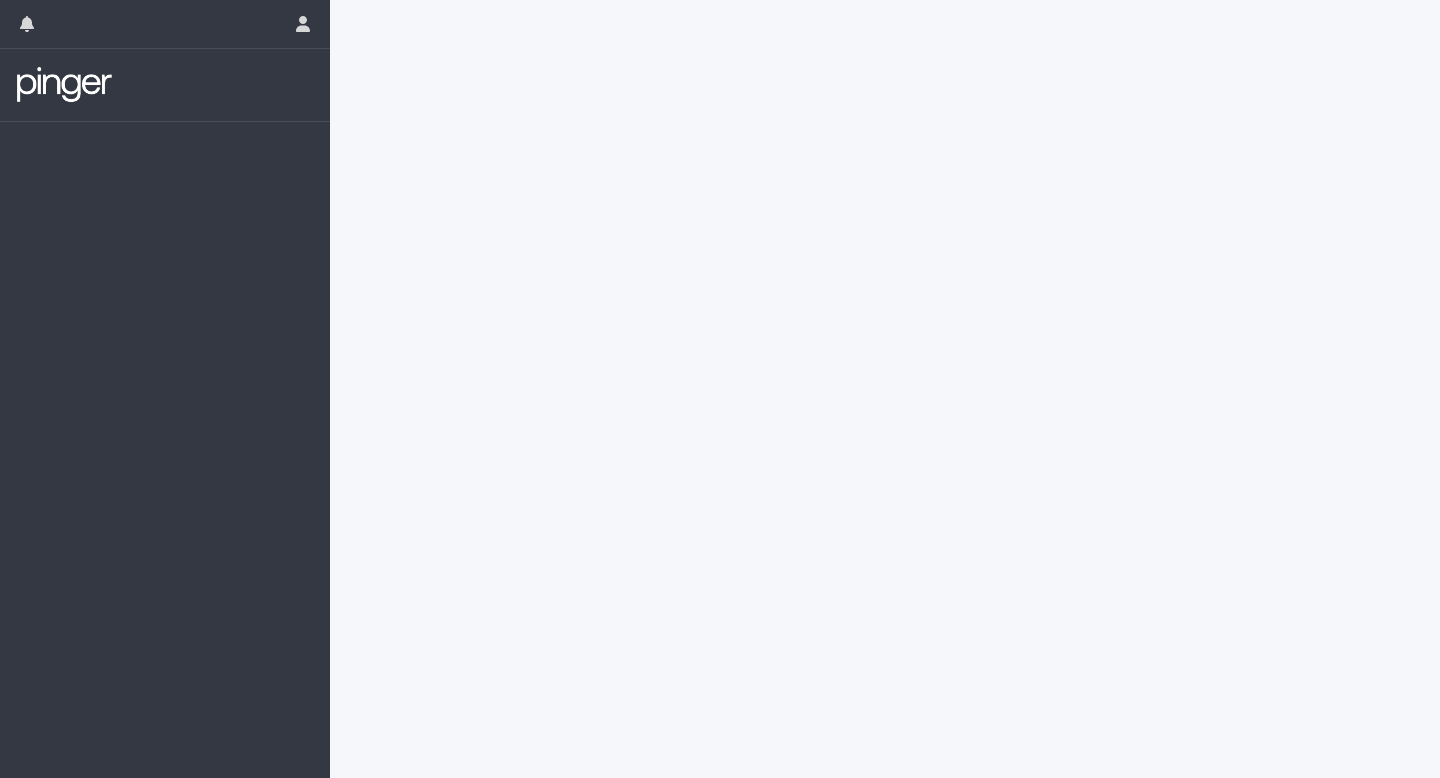 scroll, scrollTop: 0, scrollLeft: 0, axis: both 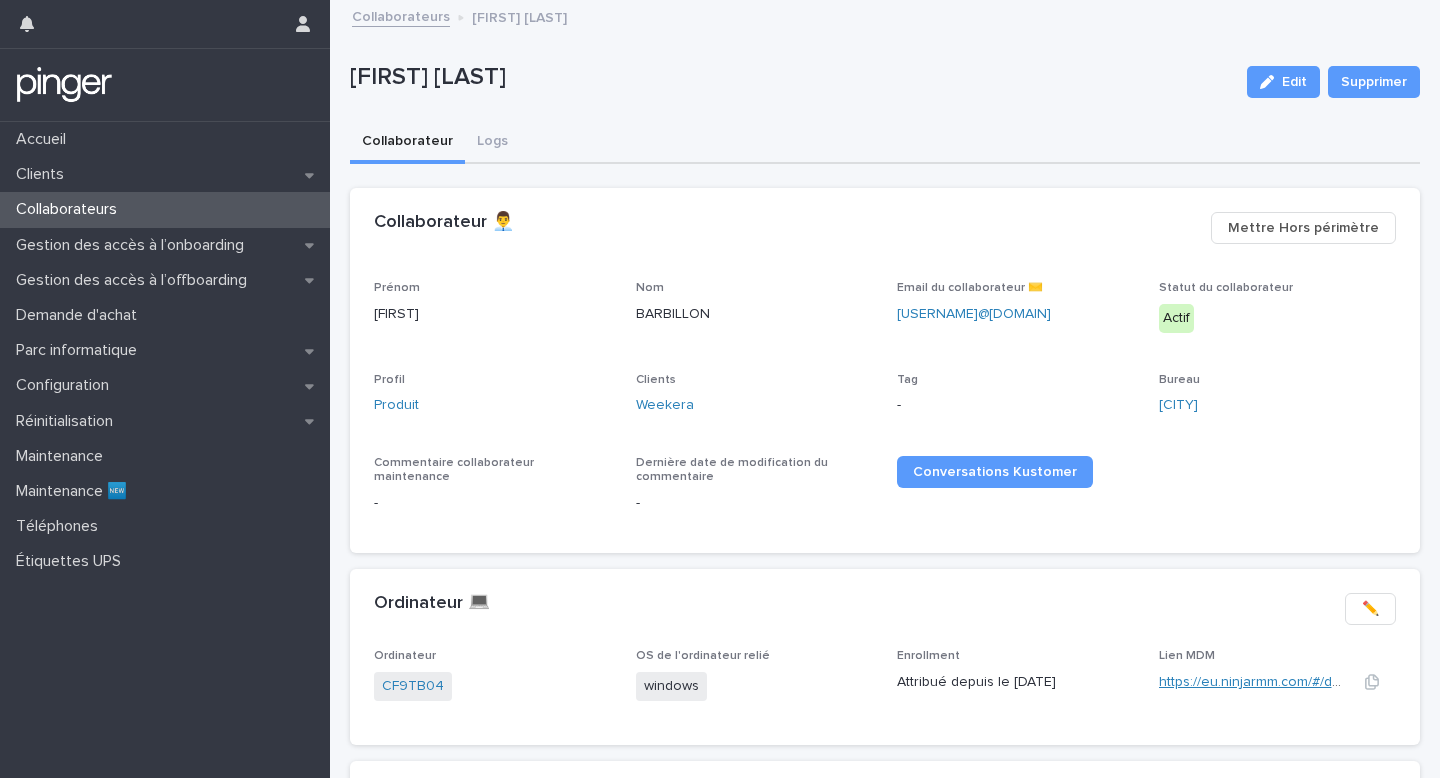click on "https://eu.ninjarmm.com/#/deviceDashboard/5840/overview" at bounding box center [1349, 682] 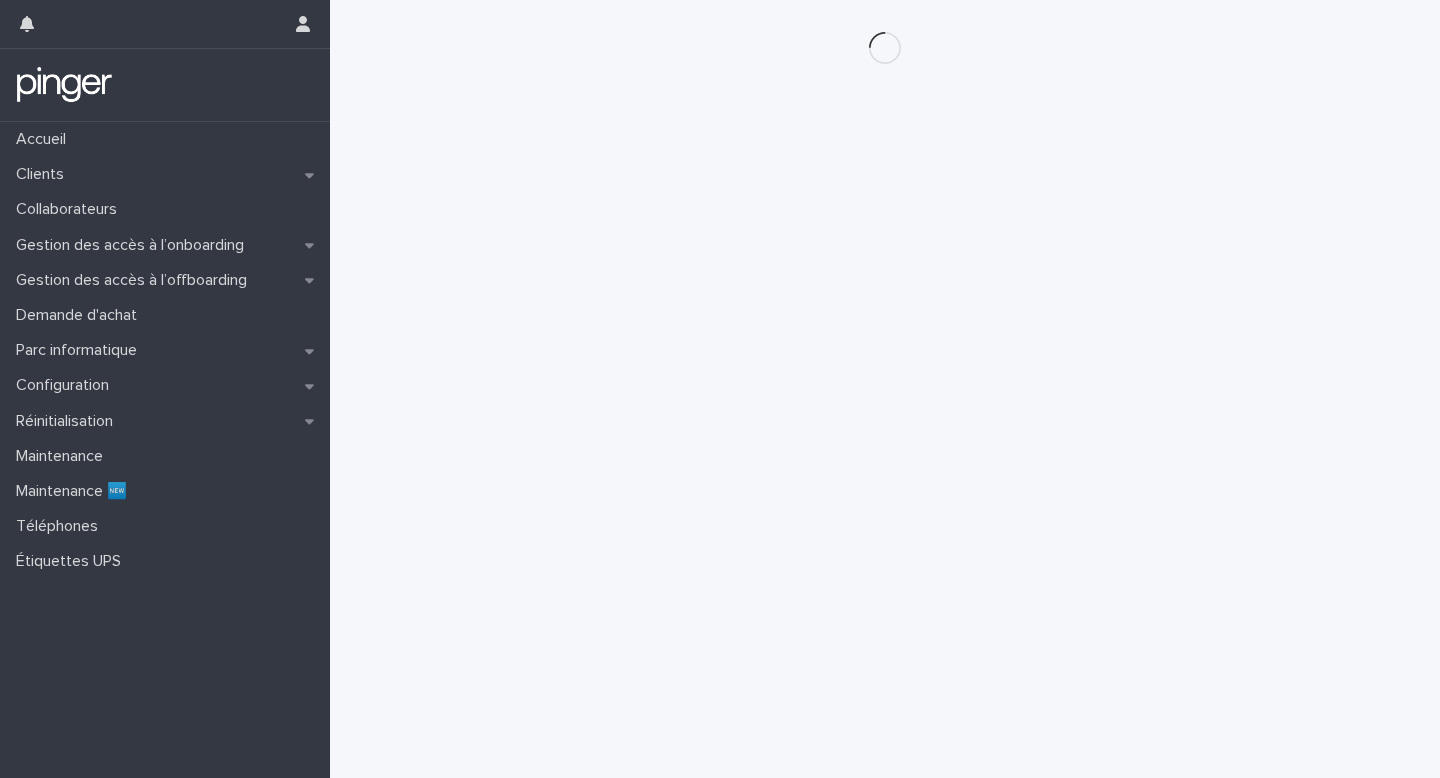 scroll, scrollTop: 0, scrollLeft: 0, axis: both 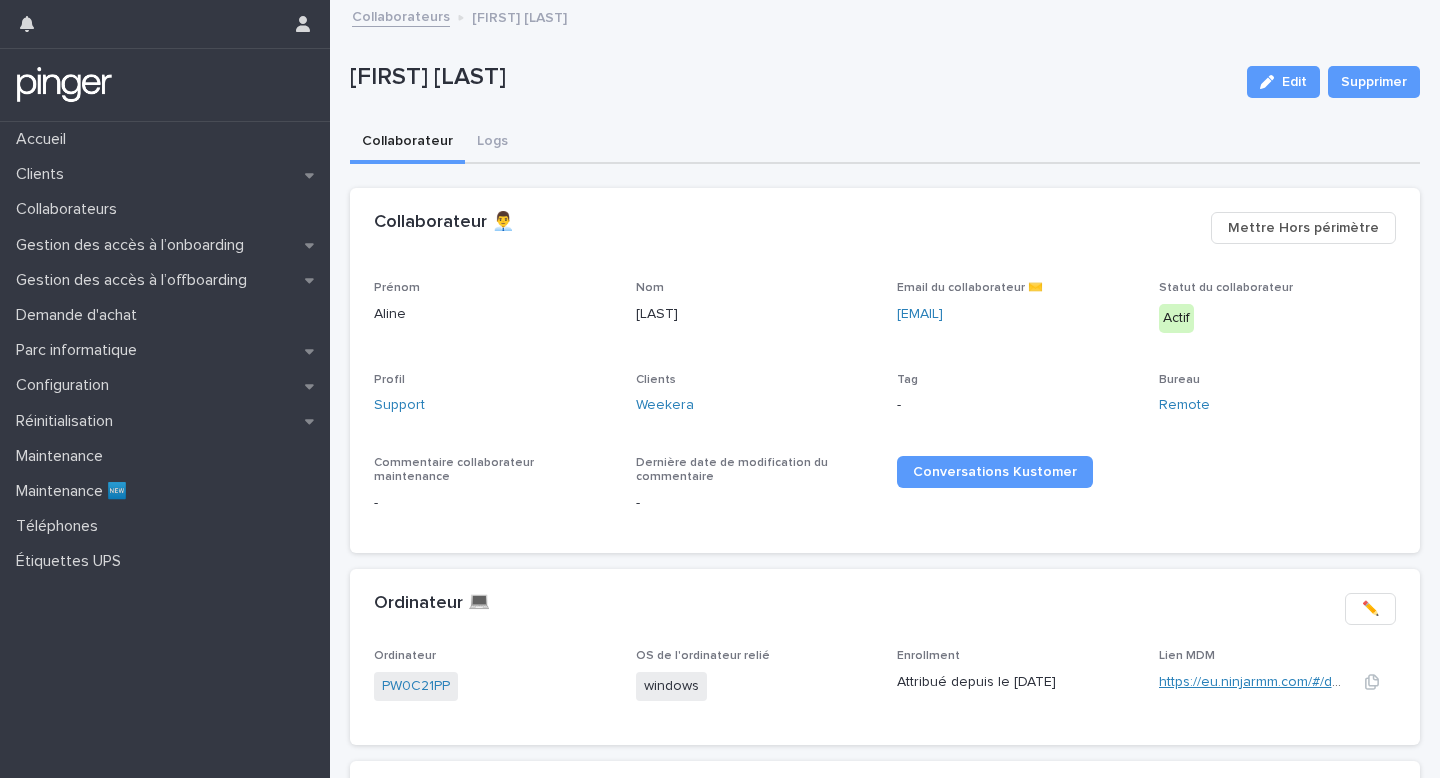 click on "https://eu.ninjarmm.com/#/deviceDashboard/5592/overview" at bounding box center [1348, 682] 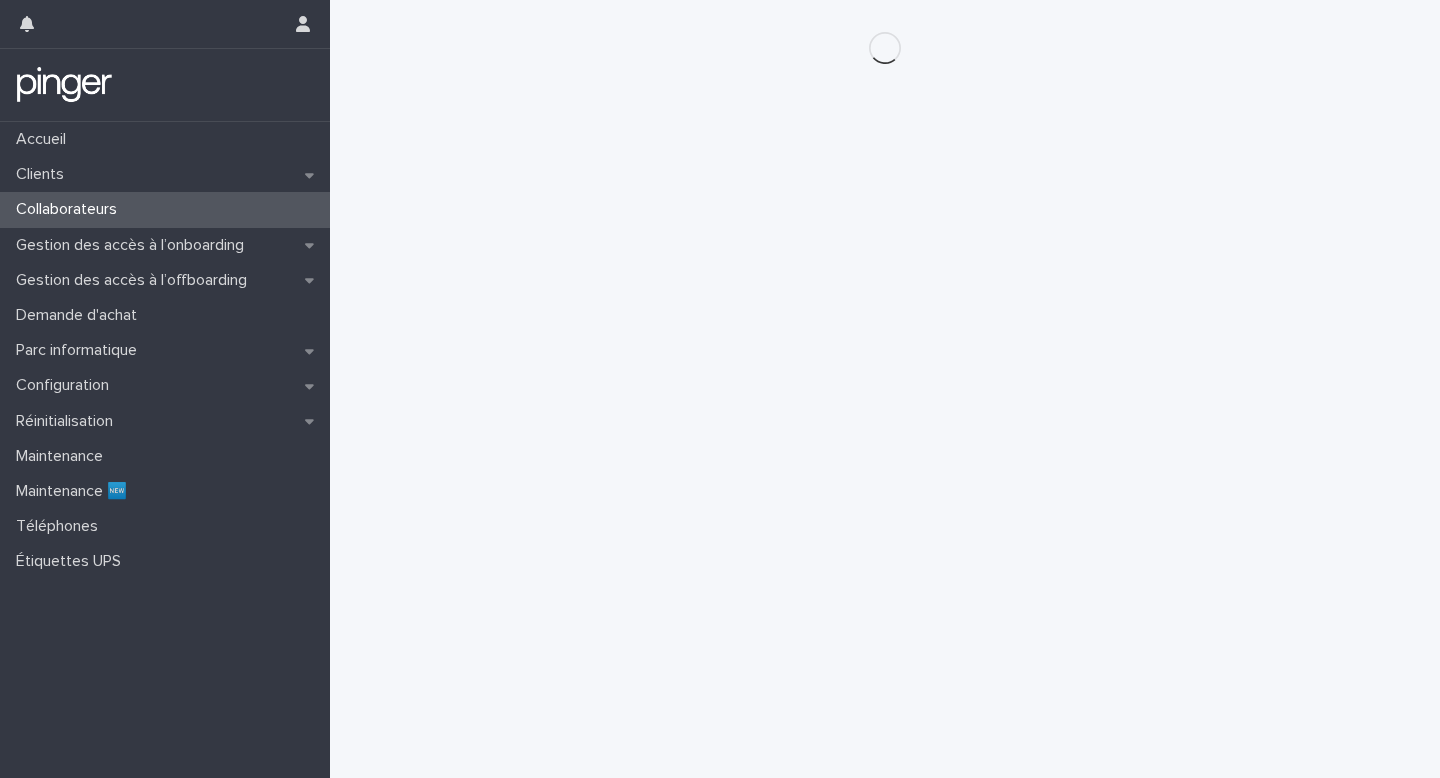 scroll, scrollTop: 0, scrollLeft: 0, axis: both 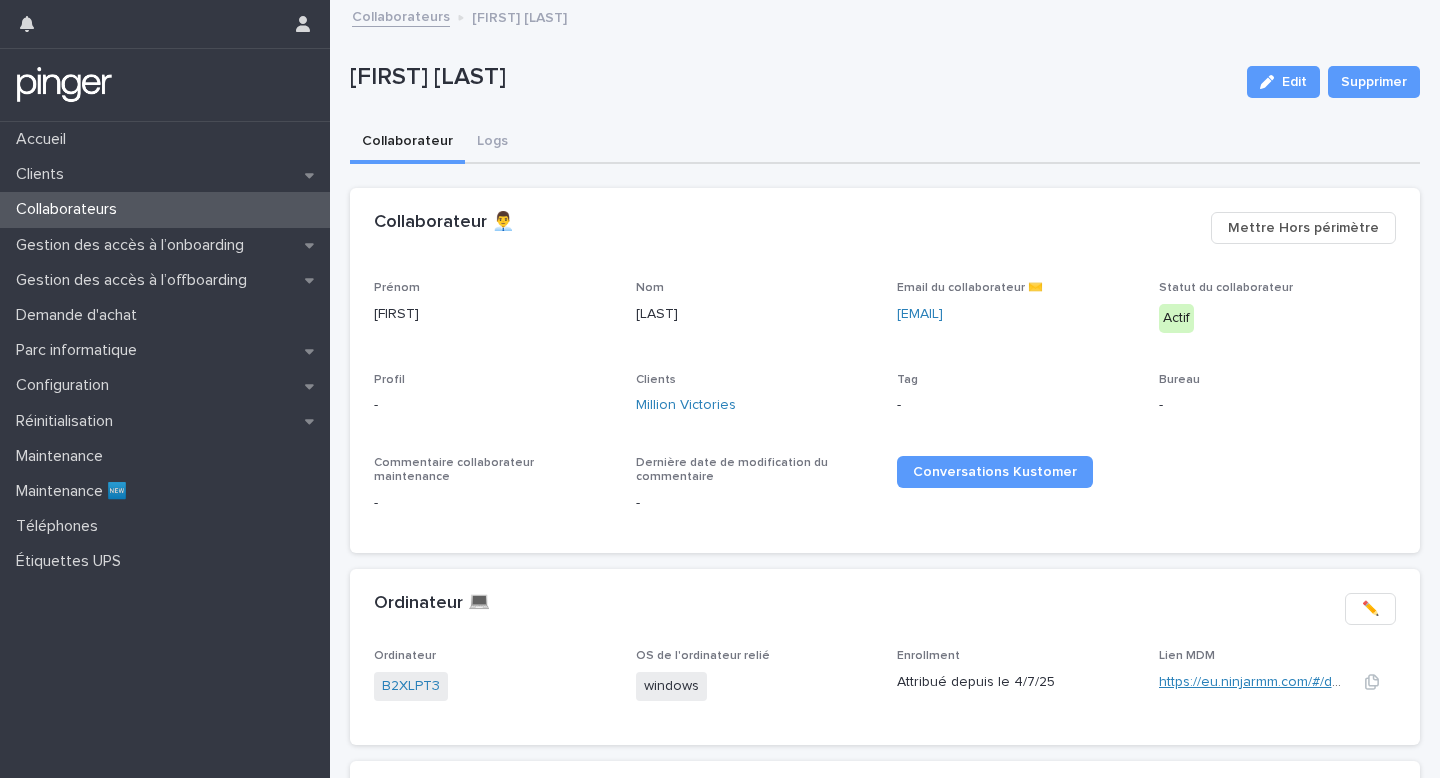 click on "https://eu.ninjarmm.com/#/deviceDashboard/5991/overview" at bounding box center (1347, 682) 